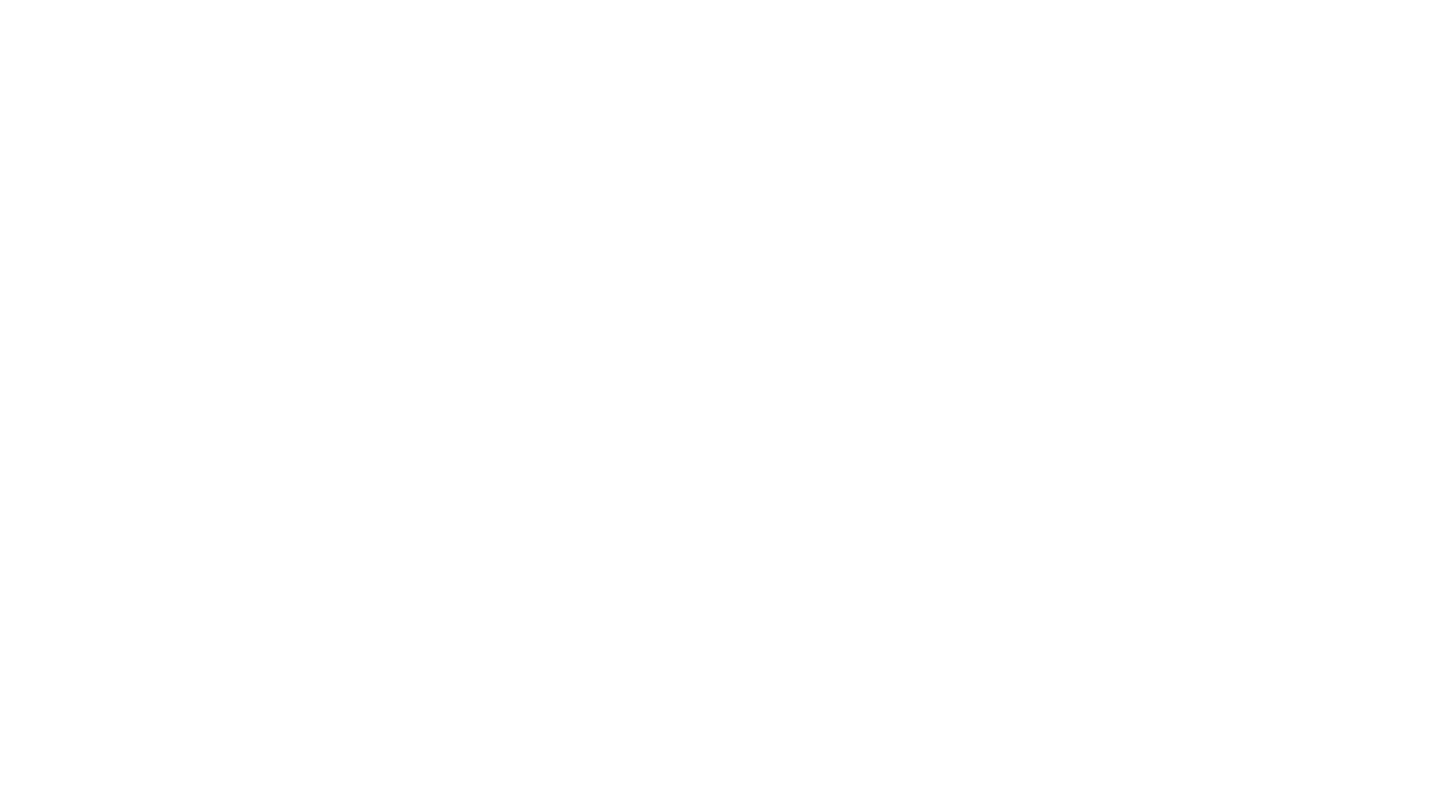 scroll, scrollTop: 0, scrollLeft: 0, axis: both 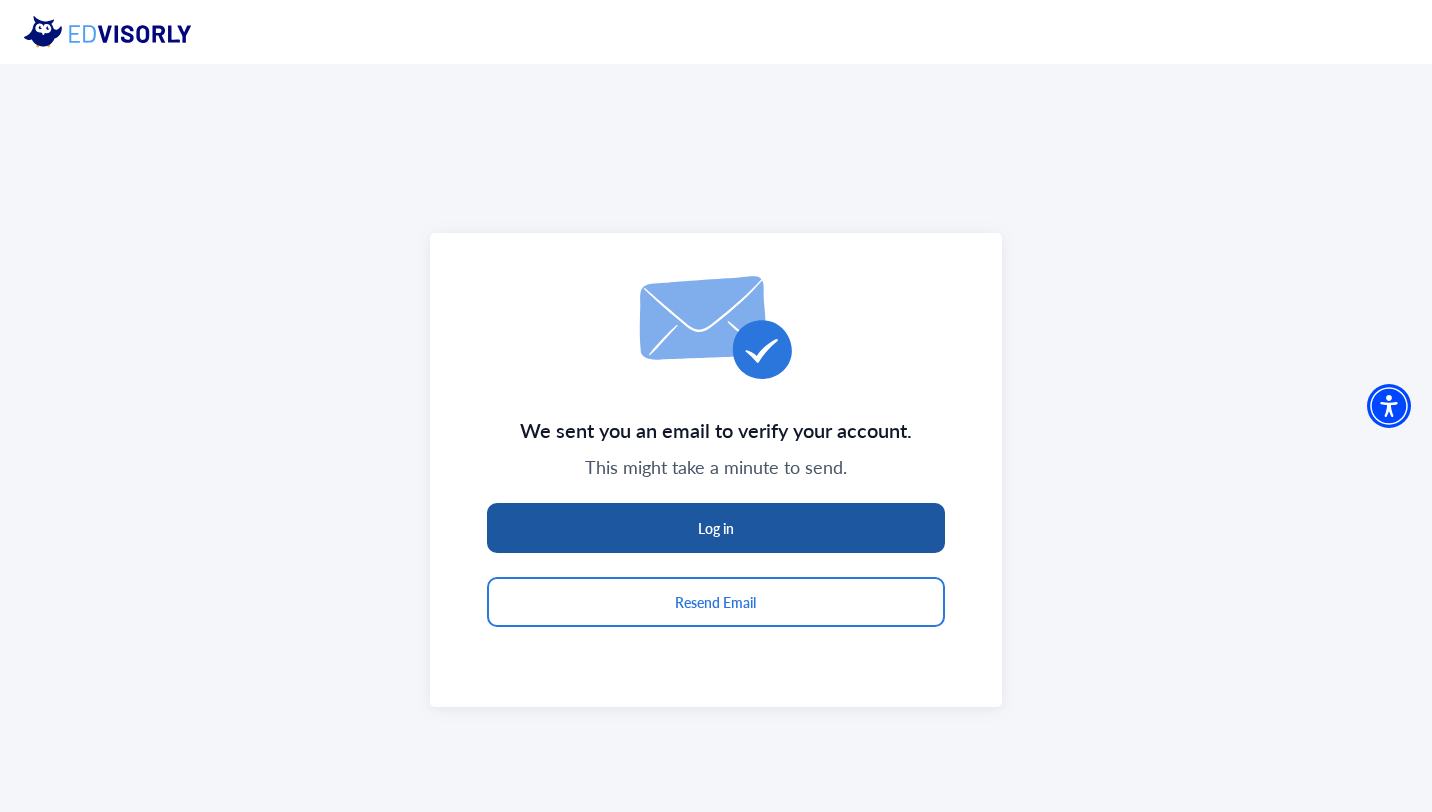 click on "Log in" at bounding box center (716, 528) 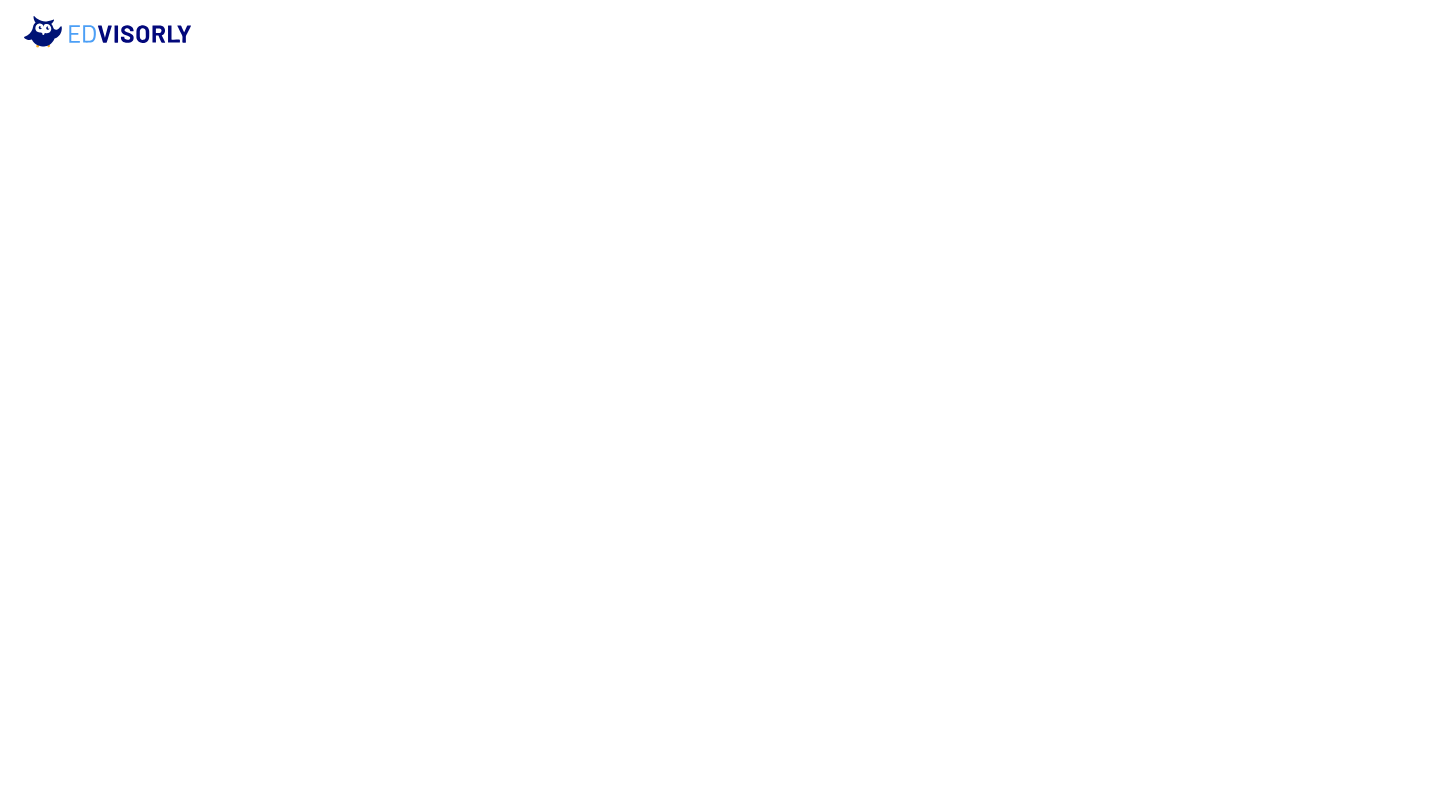 scroll, scrollTop: 0, scrollLeft: 0, axis: both 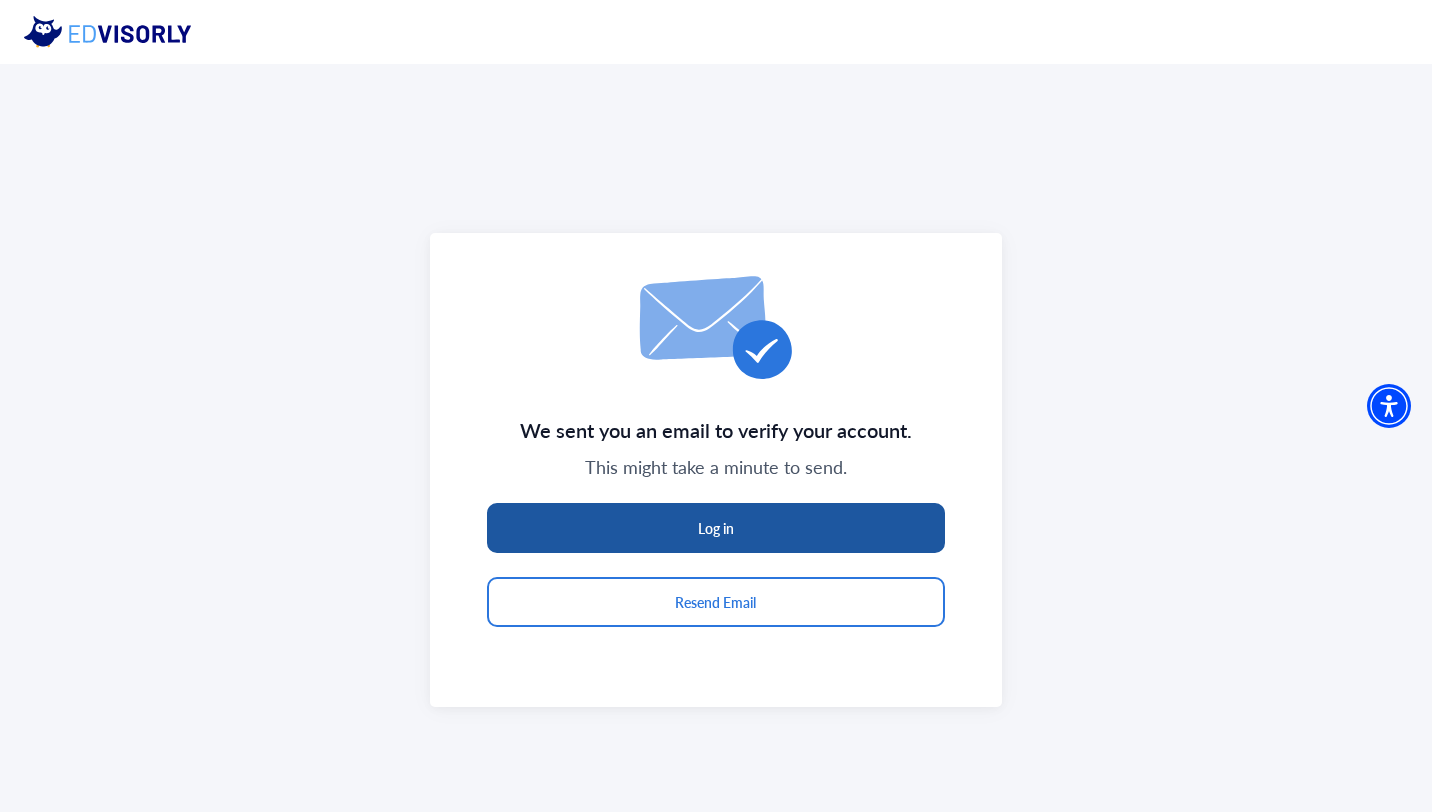 click on "Log in" at bounding box center (716, 528) 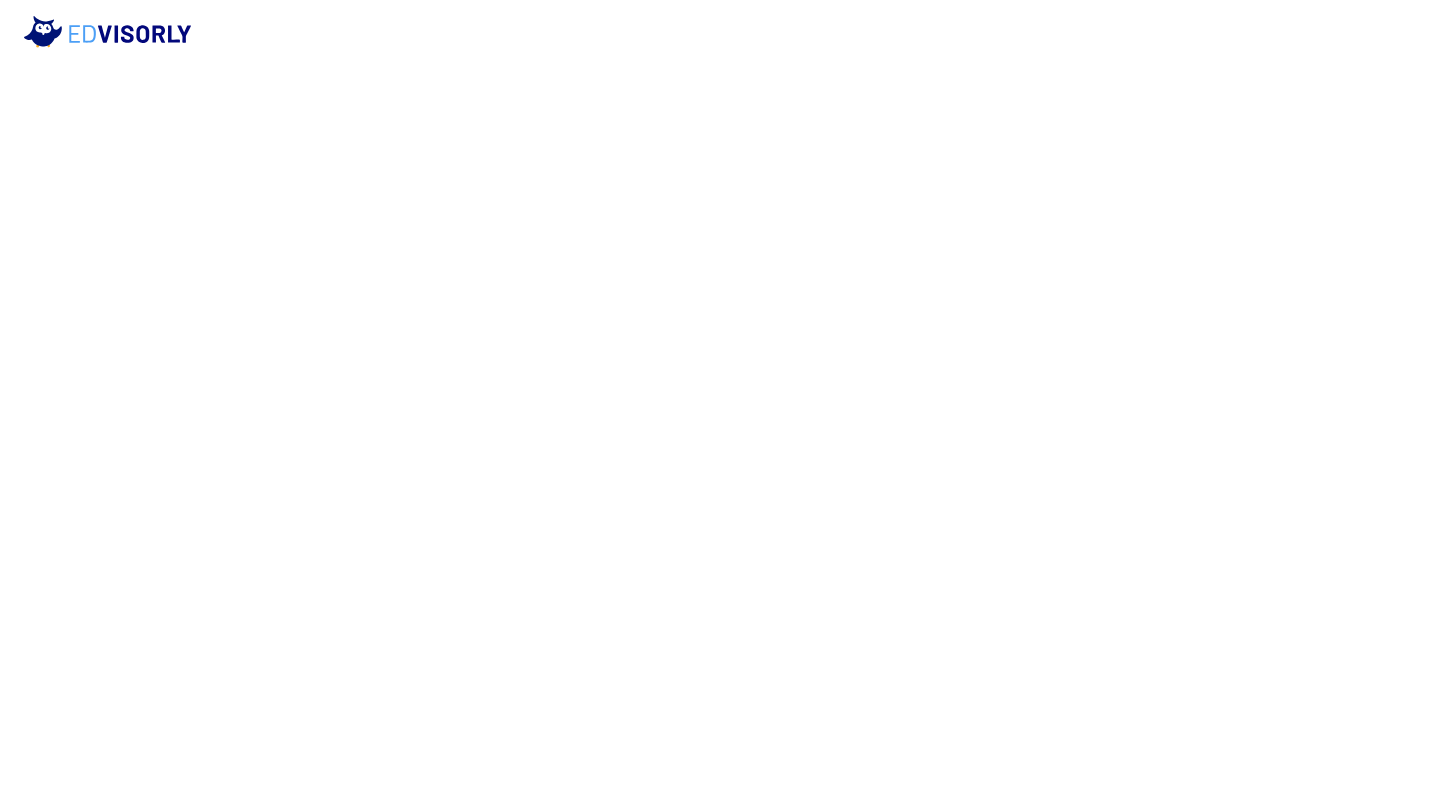 scroll, scrollTop: 0, scrollLeft: 0, axis: both 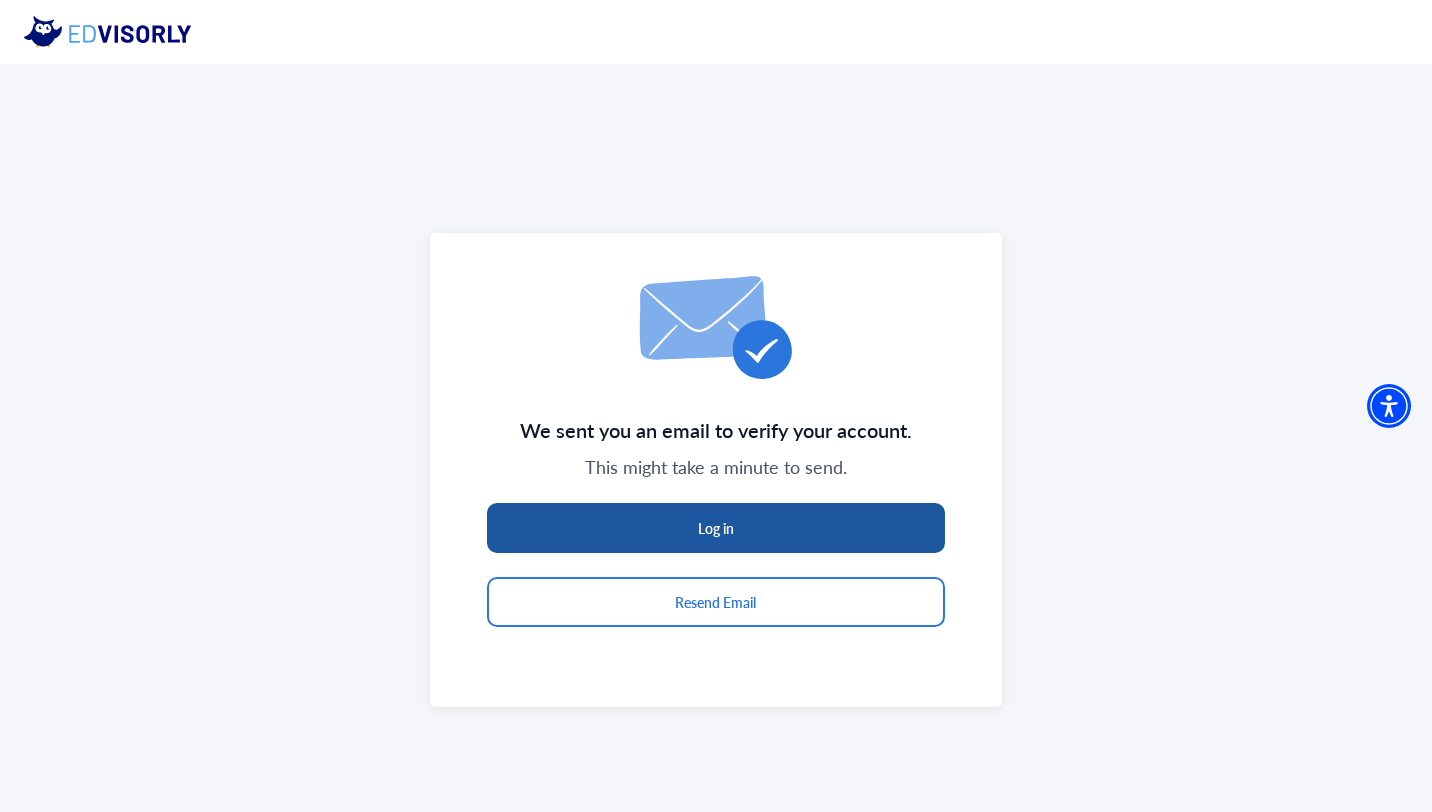 click on "Log in" at bounding box center [716, 528] 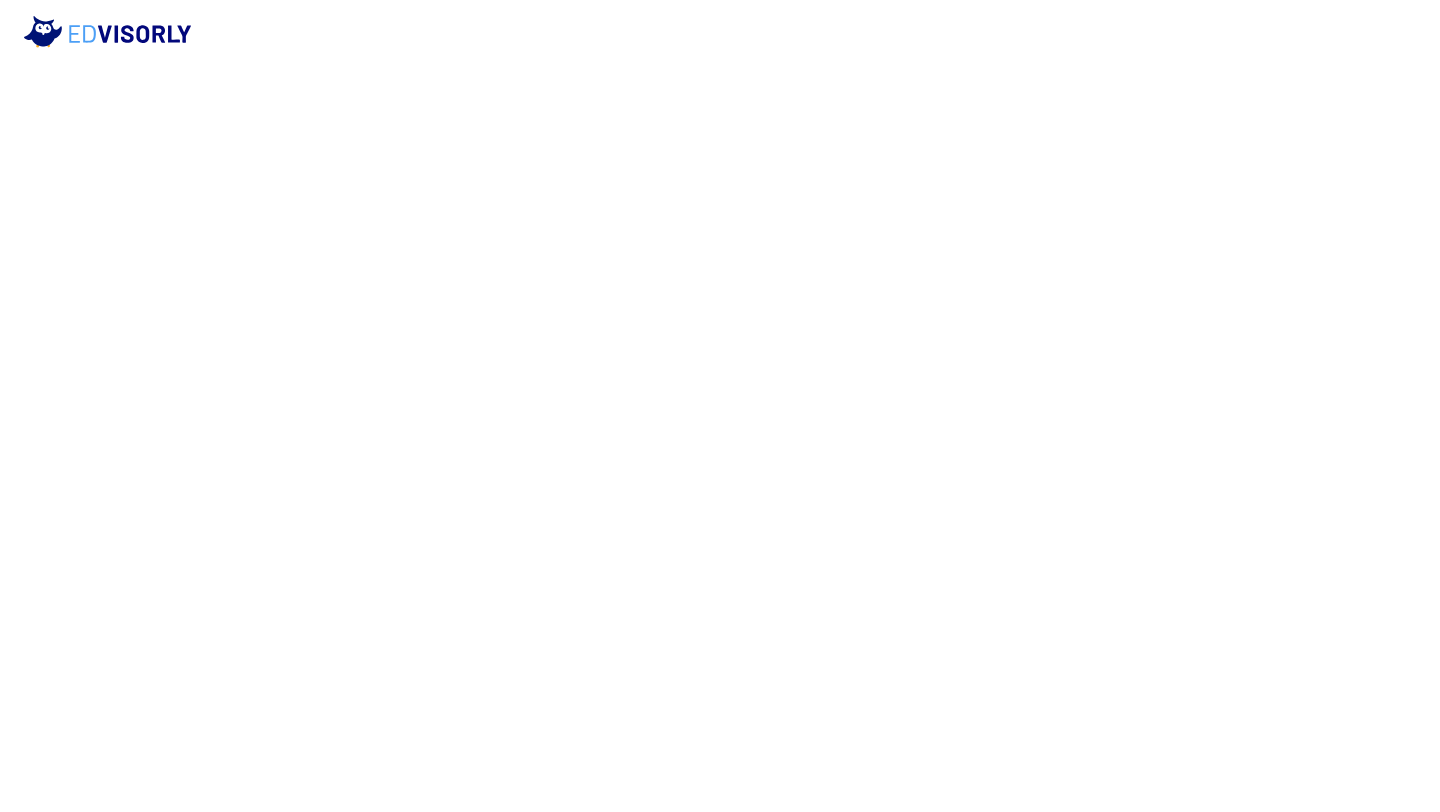 scroll, scrollTop: 0, scrollLeft: 0, axis: both 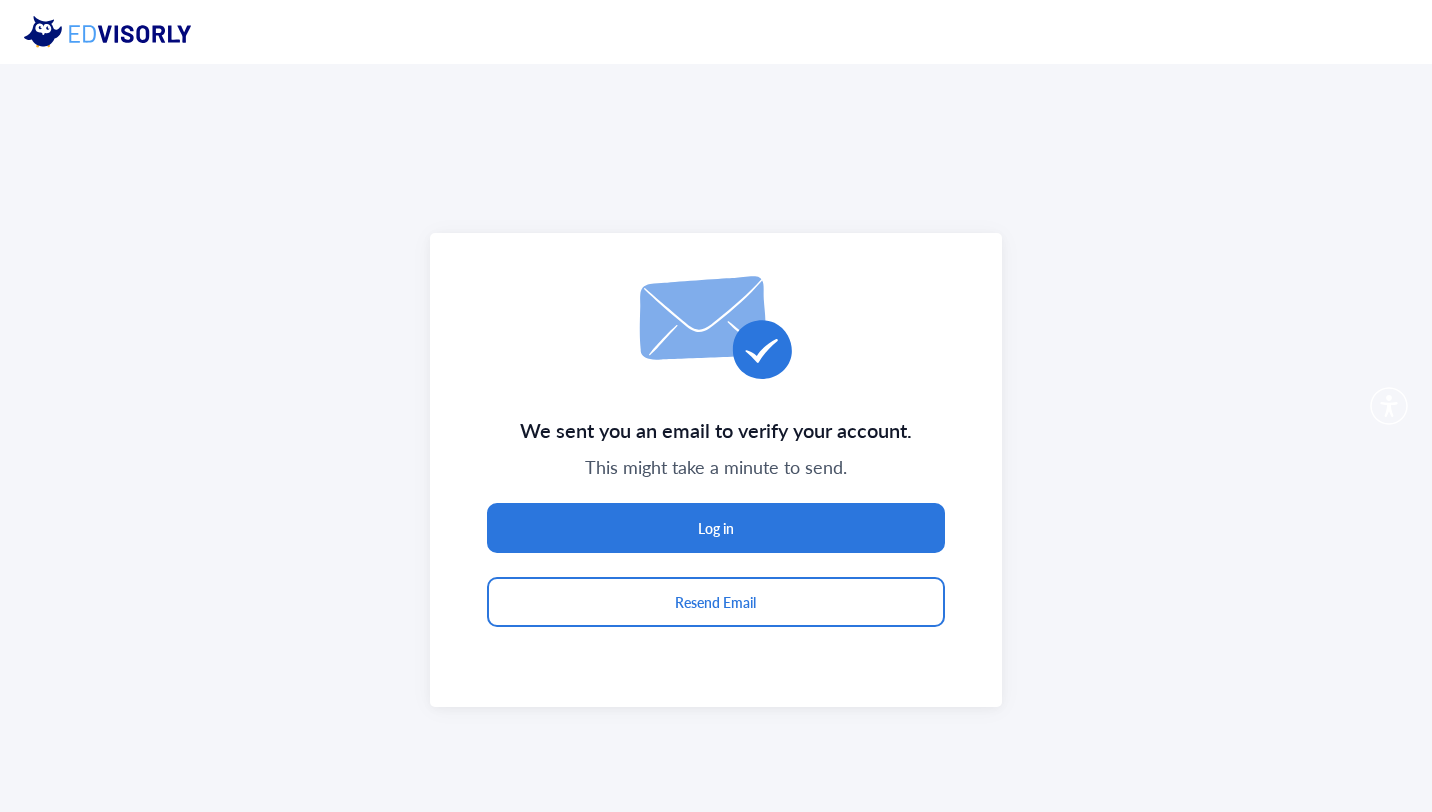 click on "Resend Email" at bounding box center (716, 602) 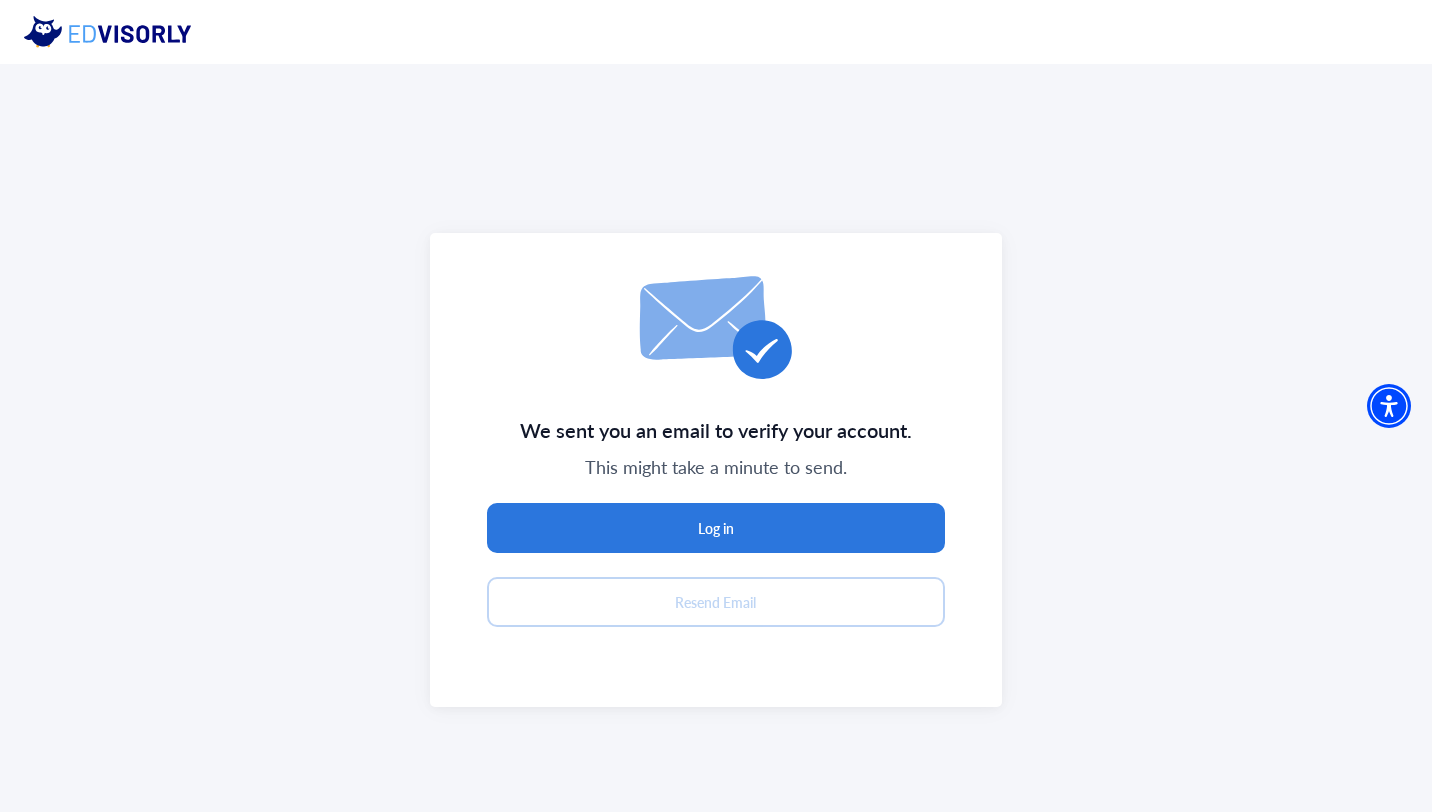 click on "We sent you an email to verify your account. This might take a minute to send. Log in Resend Email" at bounding box center [716, 470] 